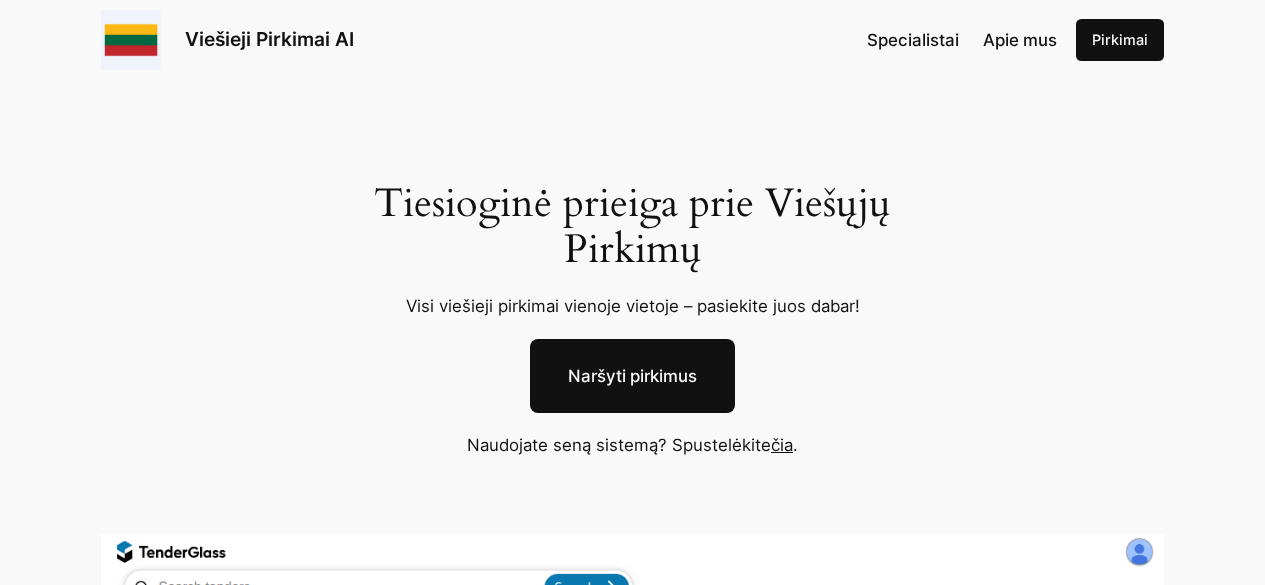 scroll, scrollTop: 0, scrollLeft: 0, axis: both 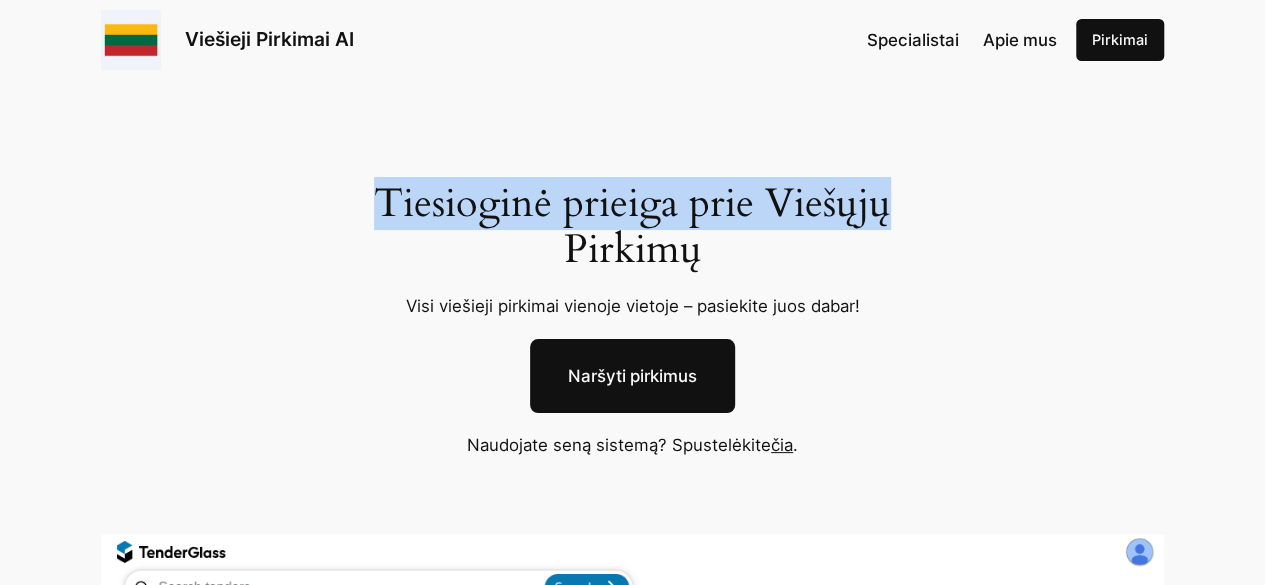 drag, startPoint x: 1256, startPoint y: 81, endPoint x: 1257, endPoint y: 99, distance: 18.027756 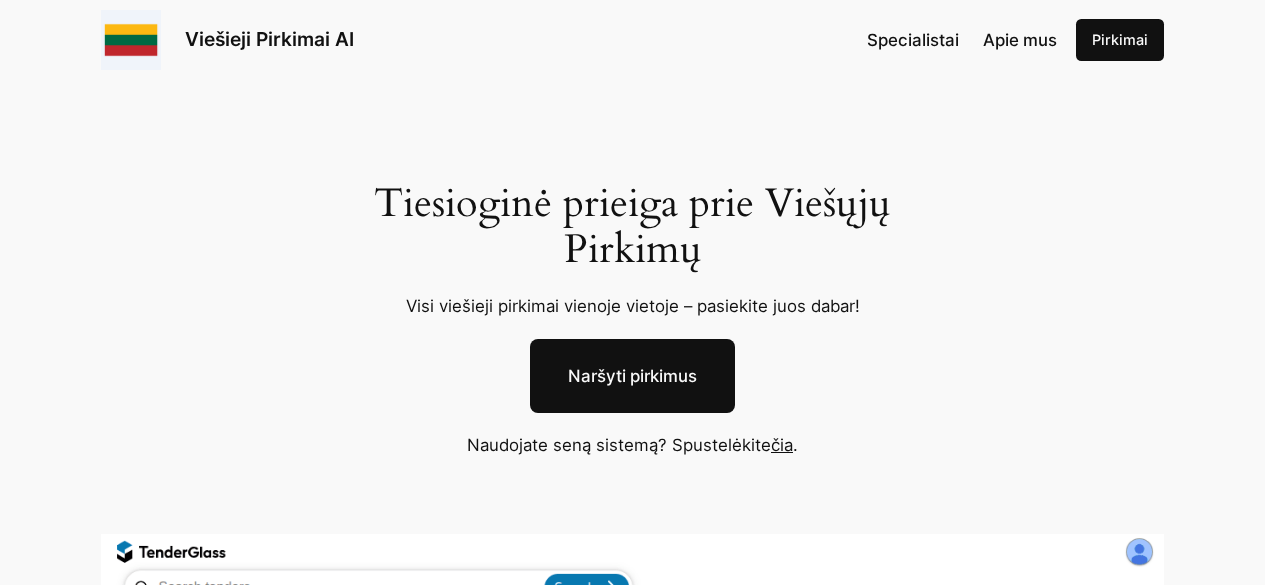 scroll, scrollTop: 0, scrollLeft: 0, axis: both 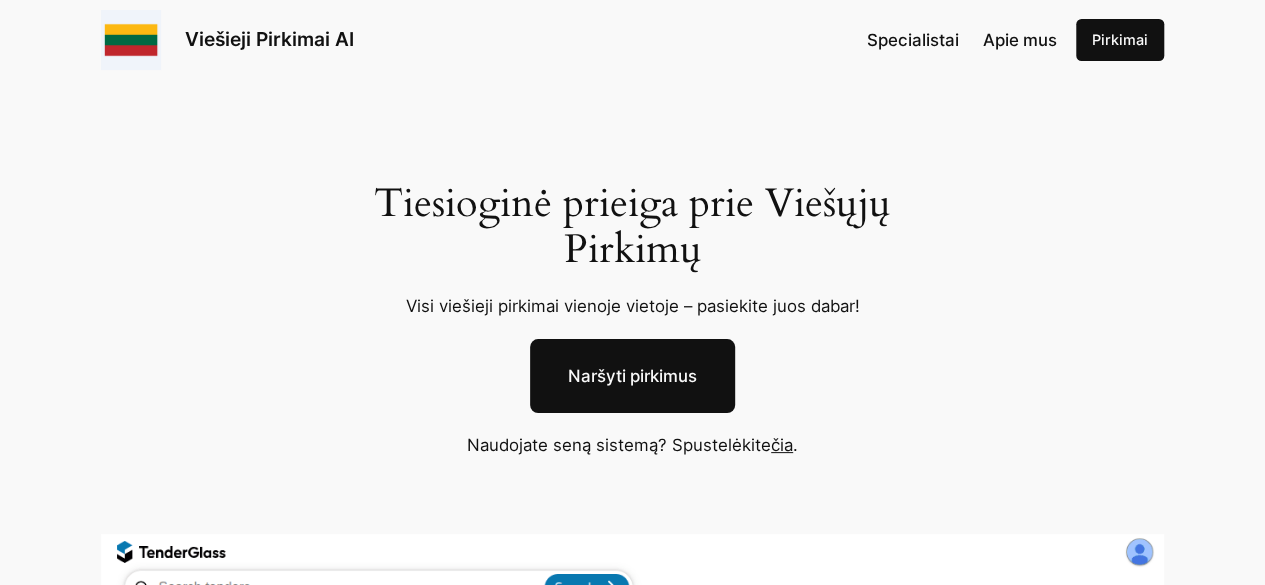 click on "Tiesioginė prieiga prie Viešųjų Pirkimų
Visi viešieji pirkimai vienoje vietoje – pasiekite juos dabar!
Naršyti pirkimus
Naudojate seną sistemą? Spustelėkite  čia ." at bounding box center [632, 669] 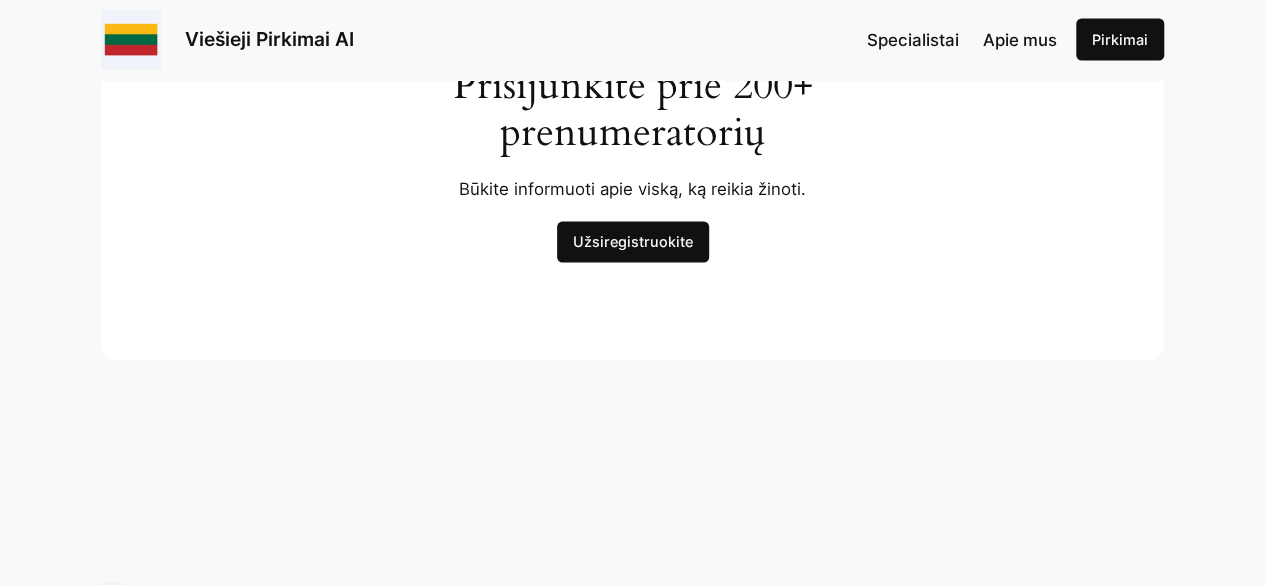 scroll, scrollTop: 6352, scrollLeft: 0, axis: vertical 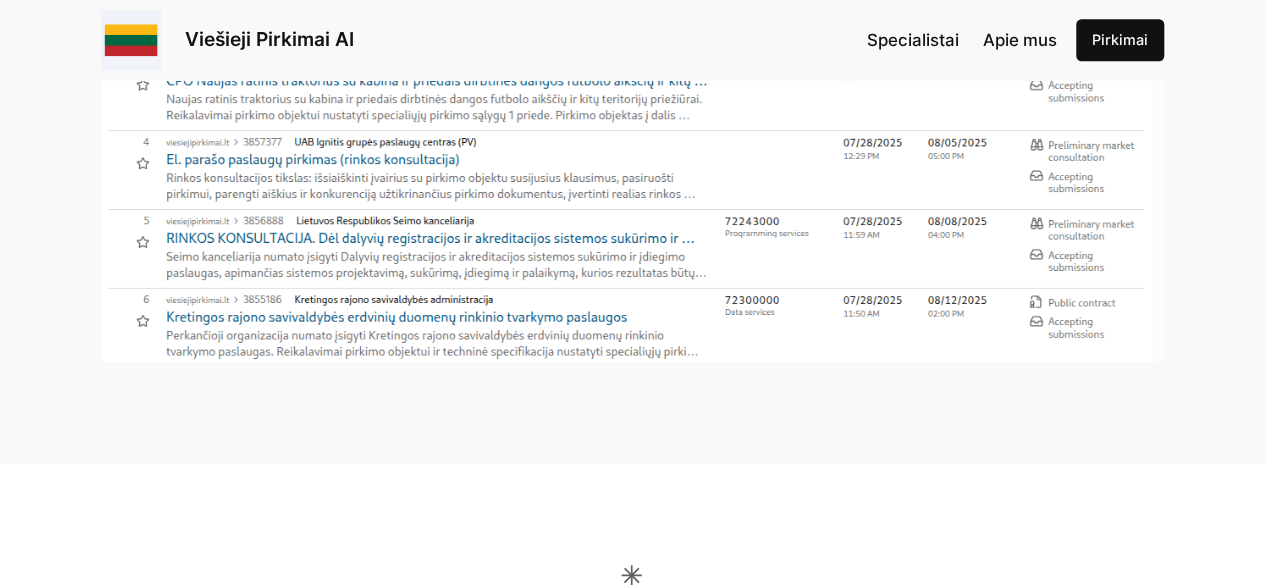 click on "Apie mus" at bounding box center (1020, 40) 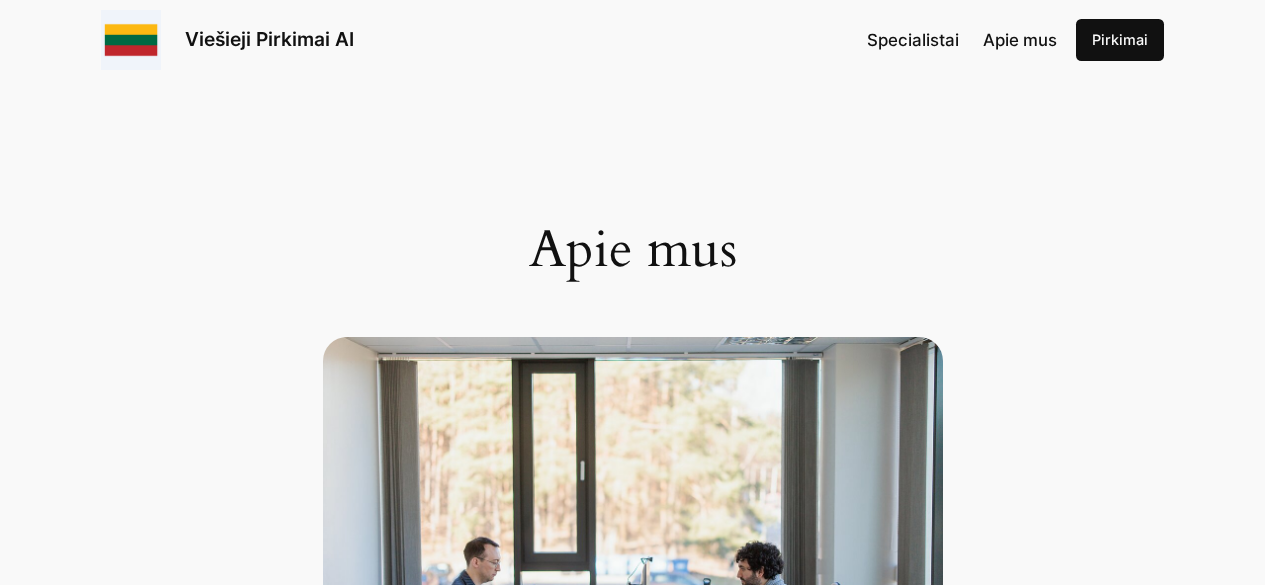 scroll, scrollTop: 0, scrollLeft: 0, axis: both 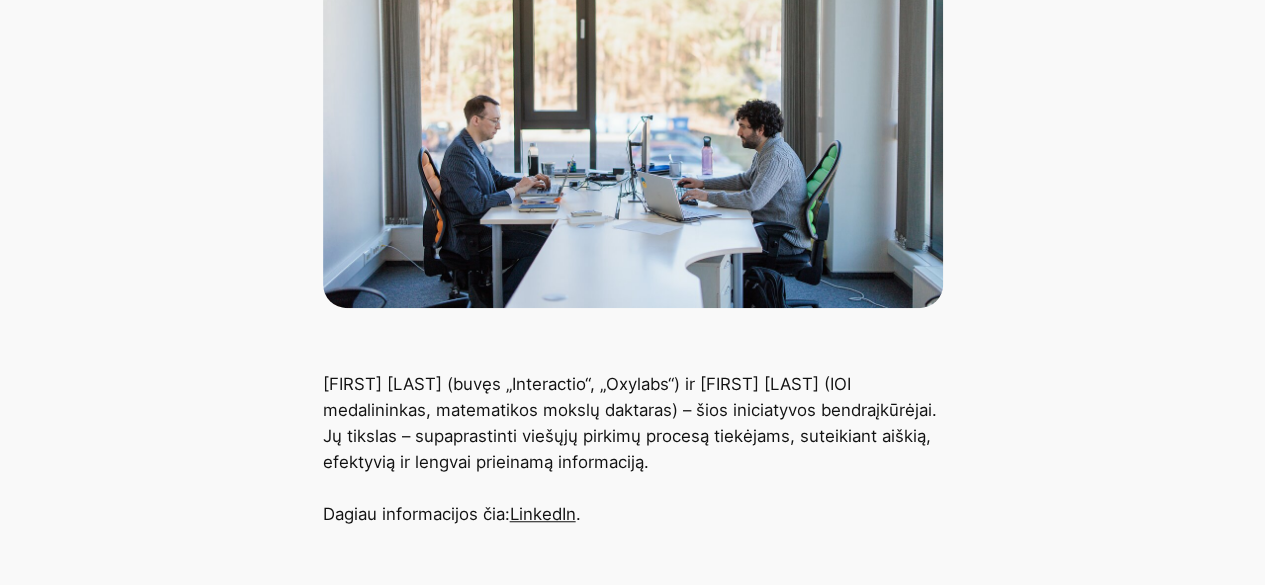 click on "LinkedIn" at bounding box center (543, 514) 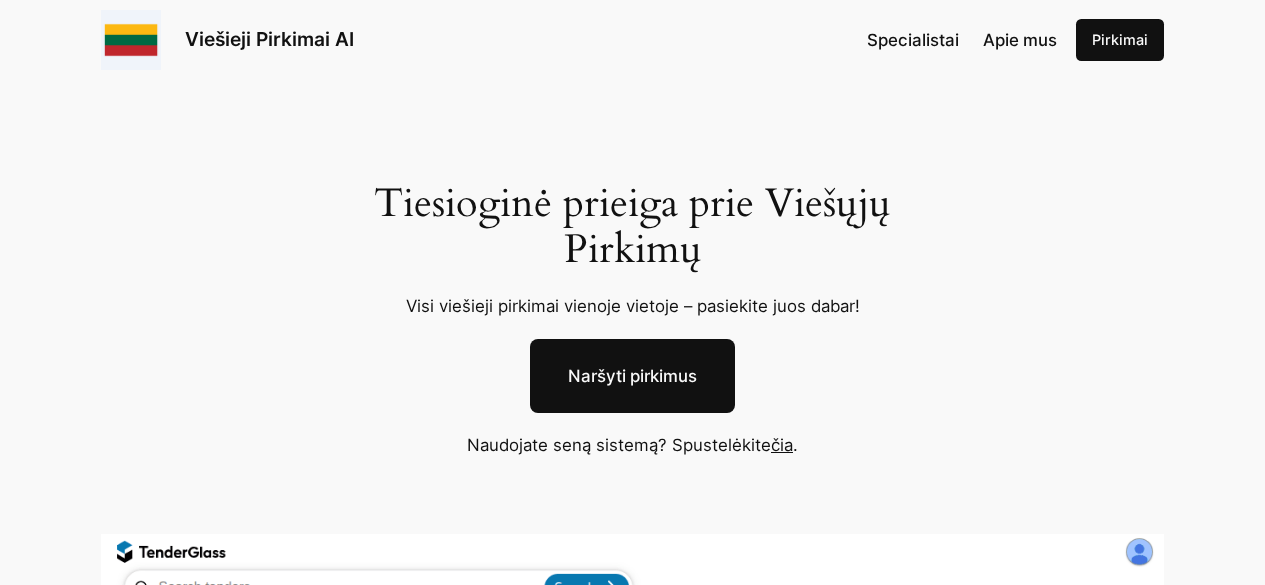scroll, scrollTop: 0, scrollLeft: 0, axis: both 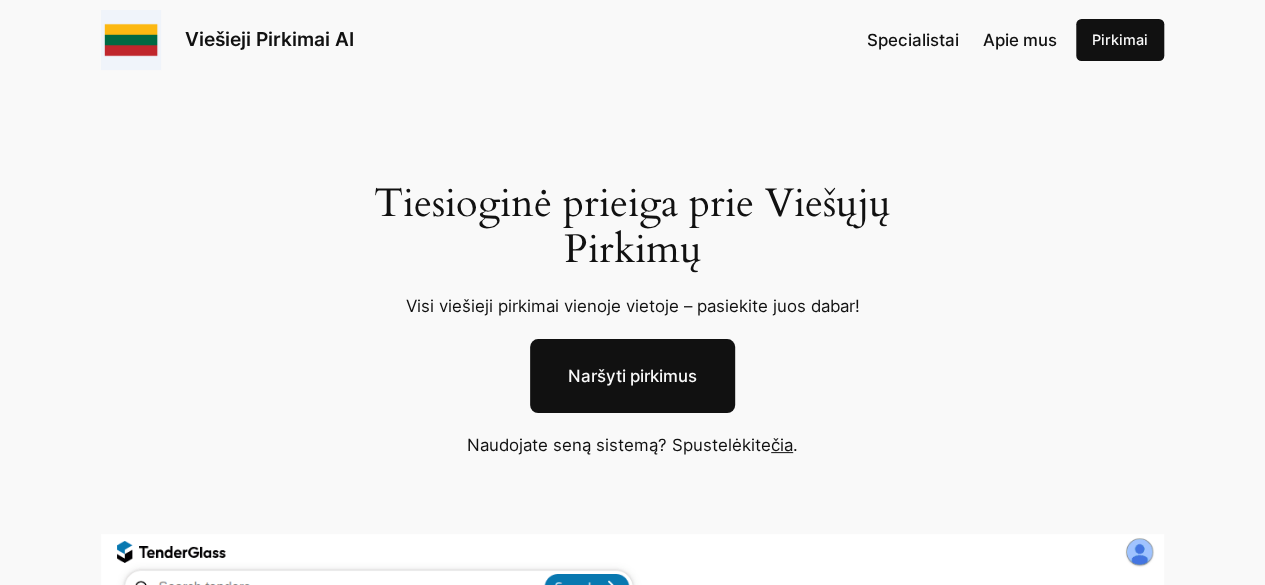 click on "Naršyti pirkimus" at bounding box center (632, 376) 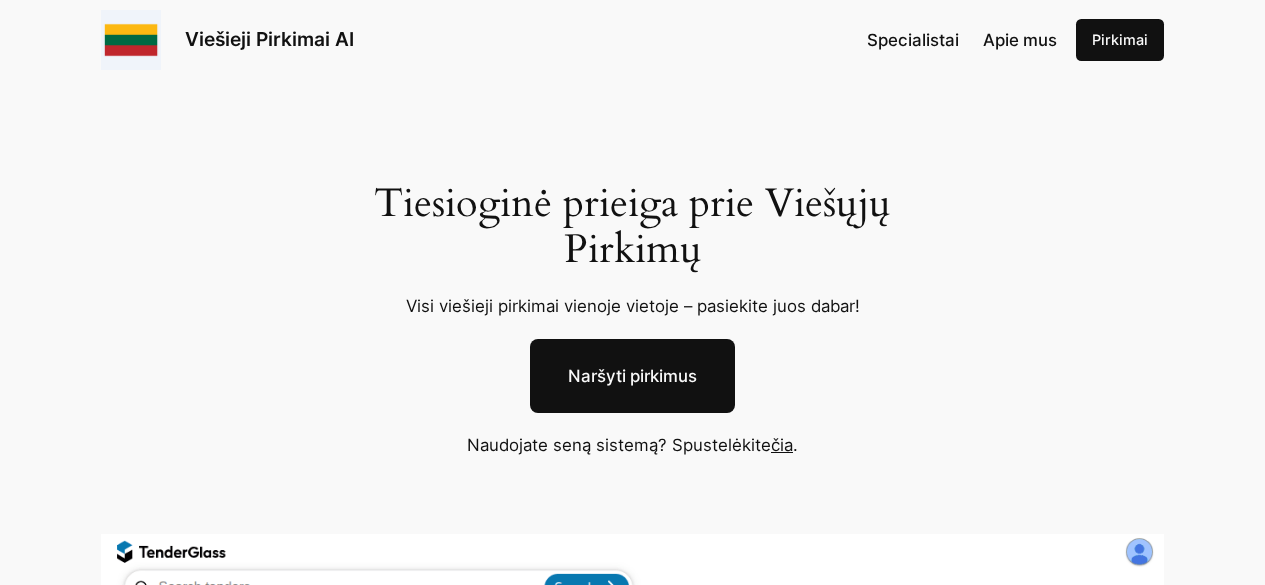 scroll, scrollTop: 0, scrollLeft: 0, axis: both 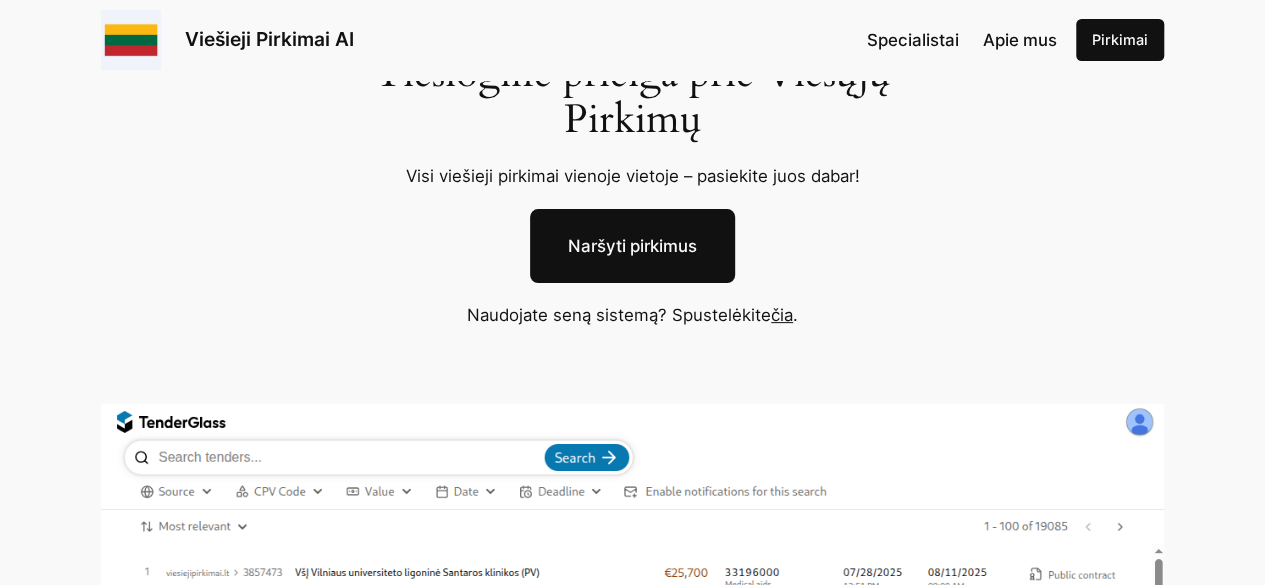 click on "Naršyti pirkimus" at bounding box center [632, 246] 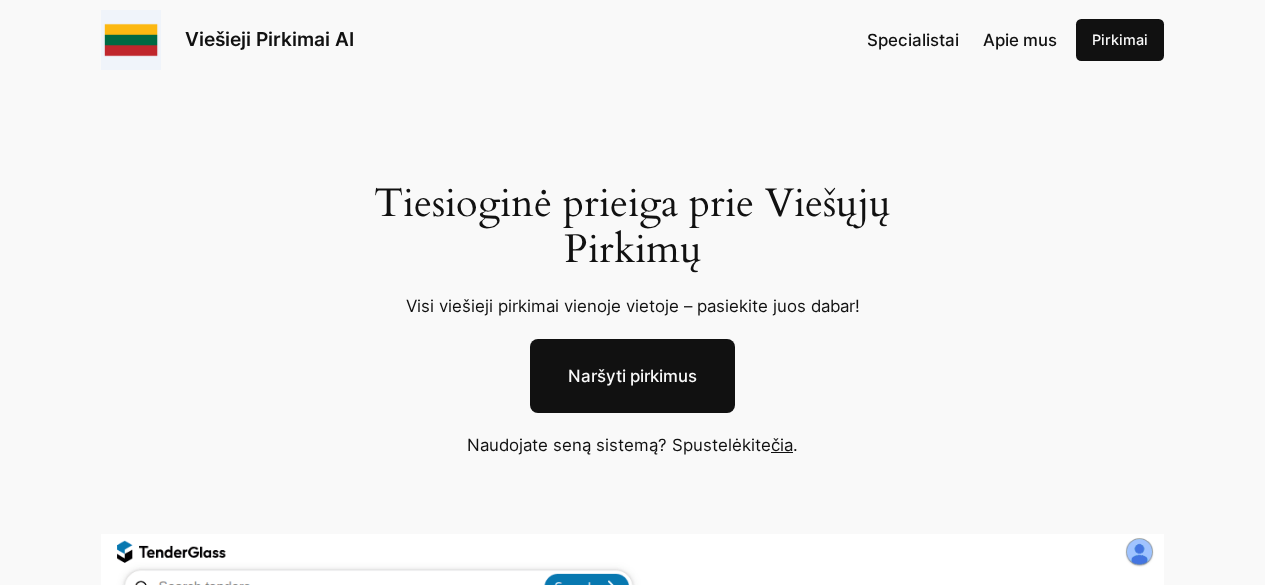 scroll, scrollTop: 0, scrollLeft: 0, axis: both 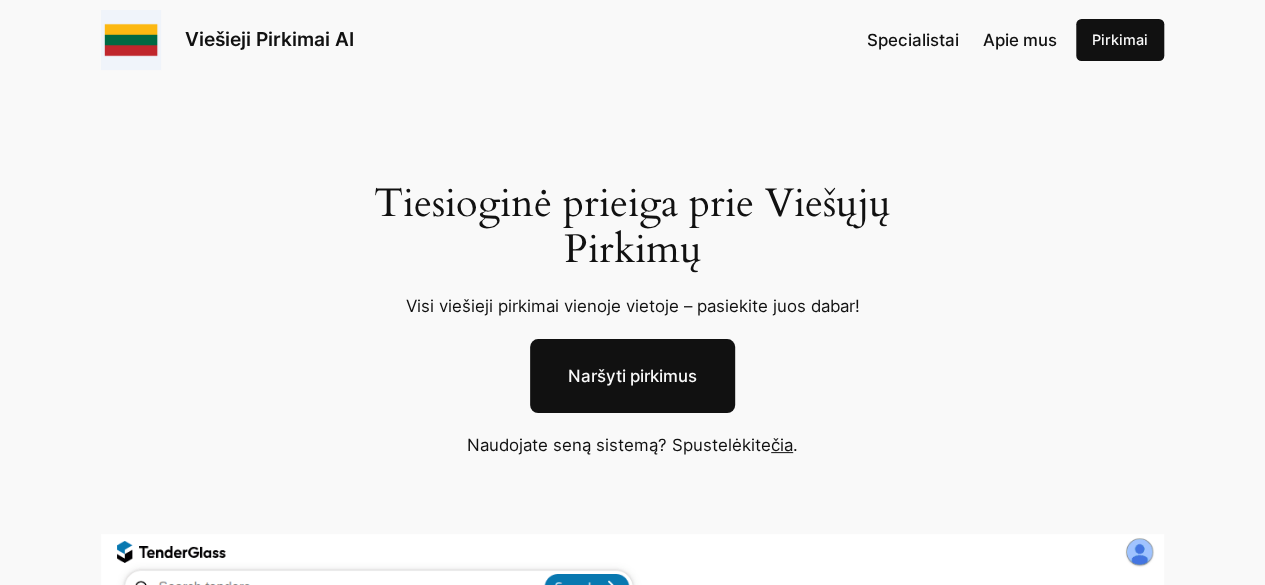 click on "Naudojate seną sistemą? Spustelėkite  čia ." at bounding box center [633, 445] 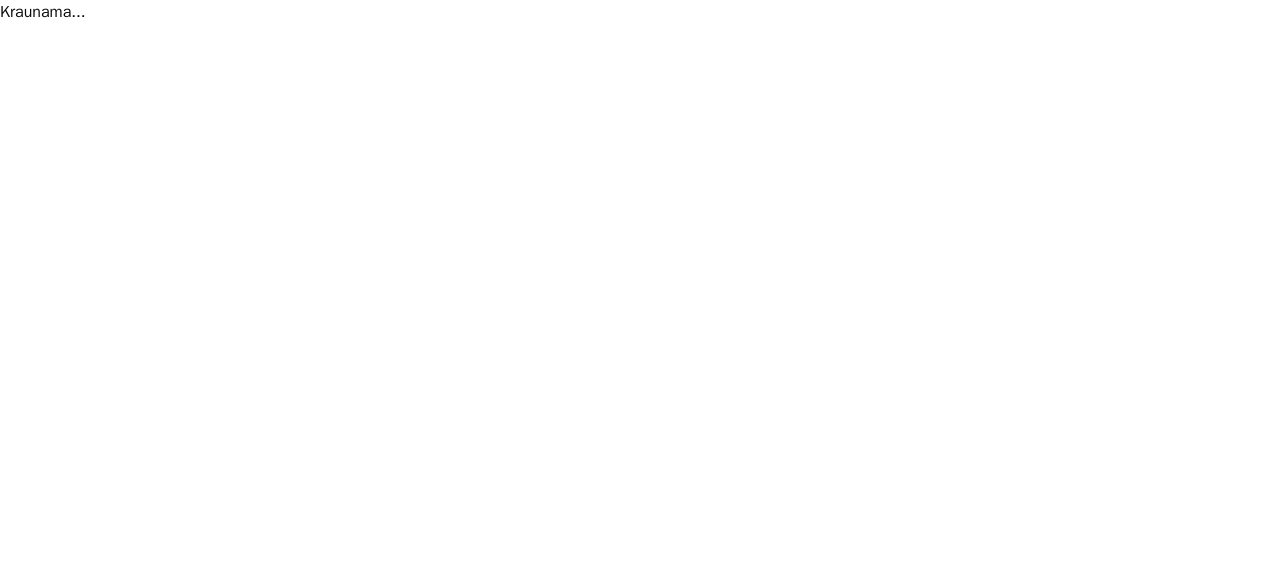 scroll, scrollTop: 0, scrollLeft: 0, axis: both 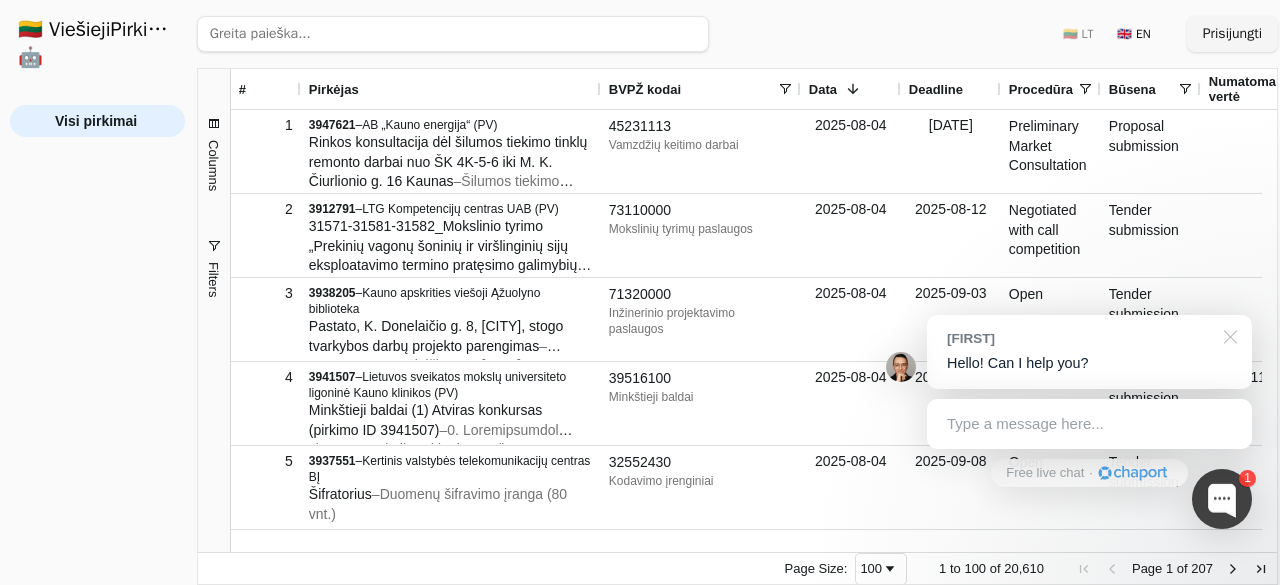 click at bounding box center (1227, 335) 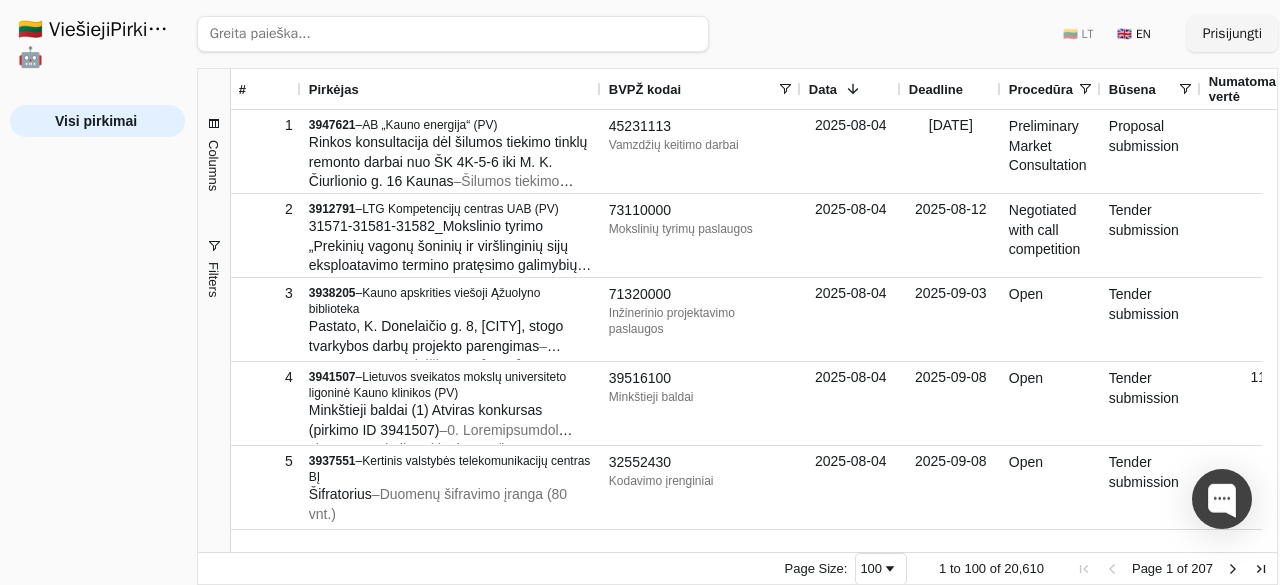 scroll, scrollTop: 7, scrollLeft: 0, axis: vertical 